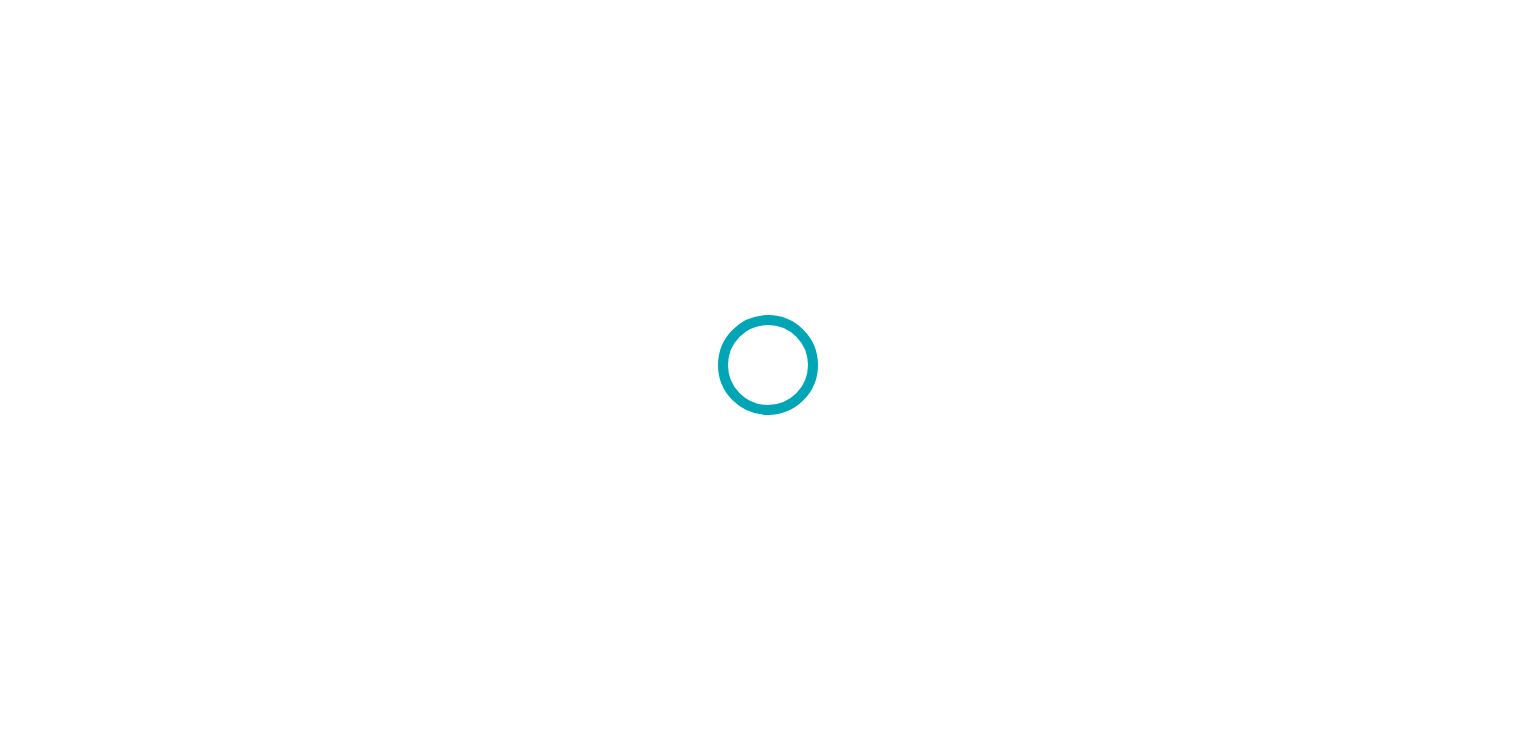 scroll, scrollTop: 0, scrollLeft: 0, axis: both 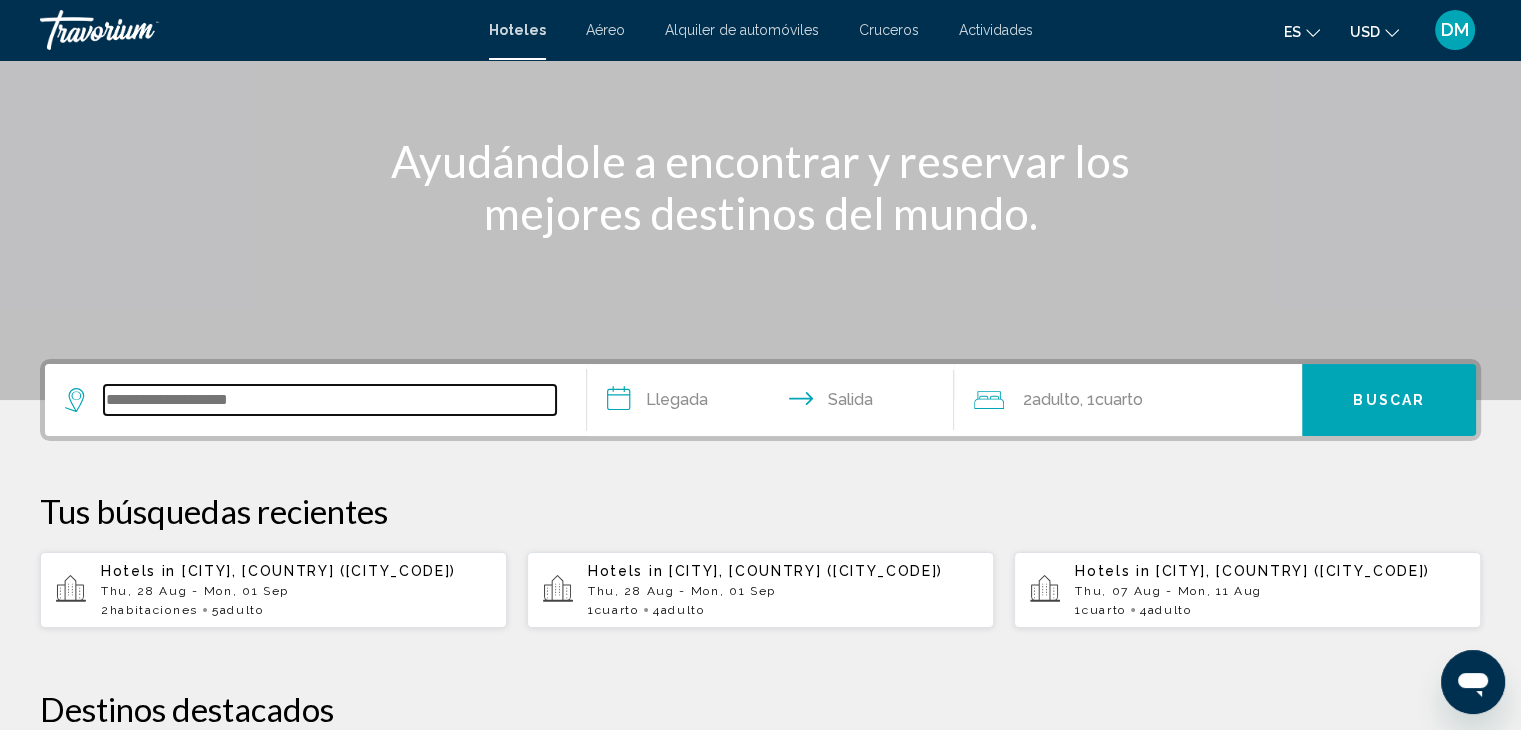 click at bounding box center [330, 400] 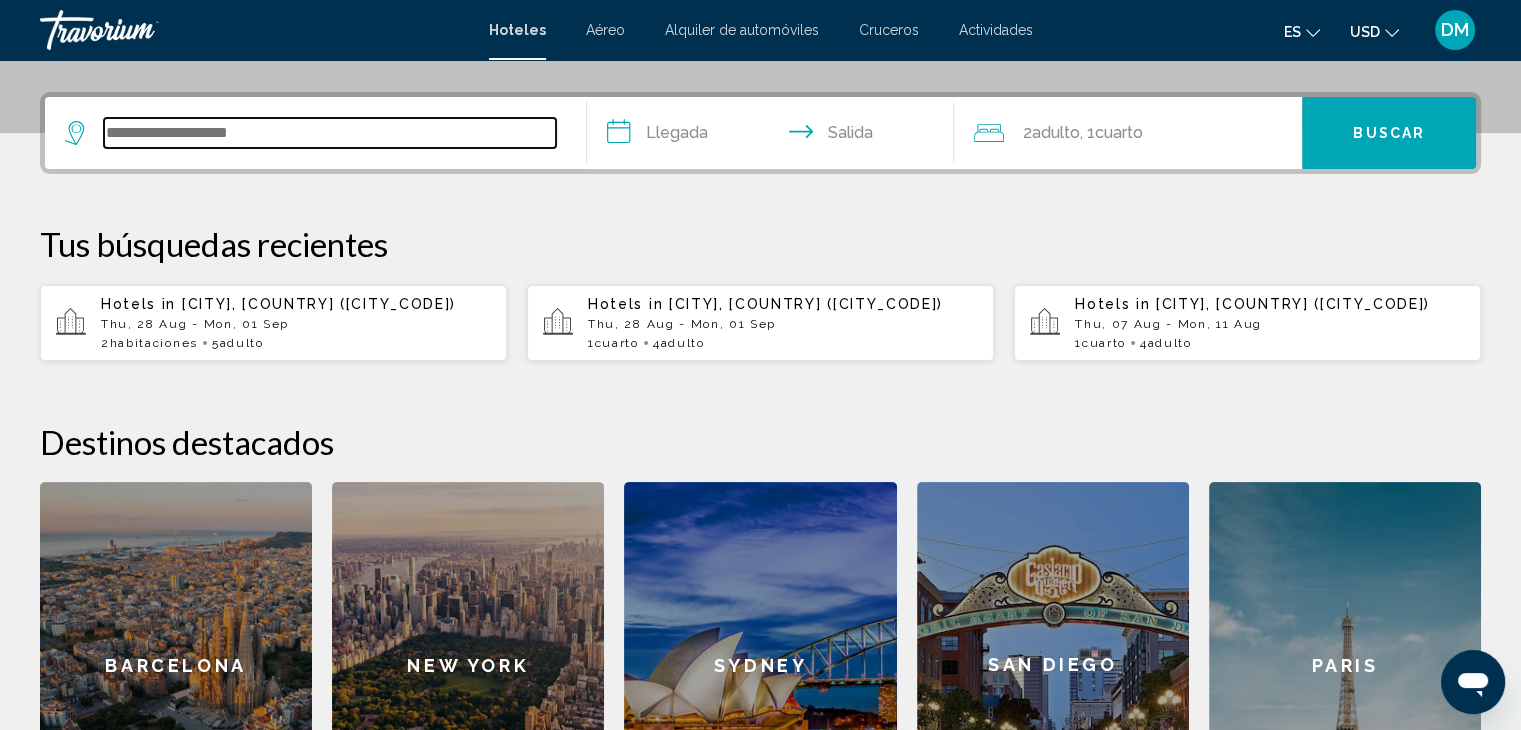 scroll, scrollTop: 493, scrollLeft: 0, axis: vertical 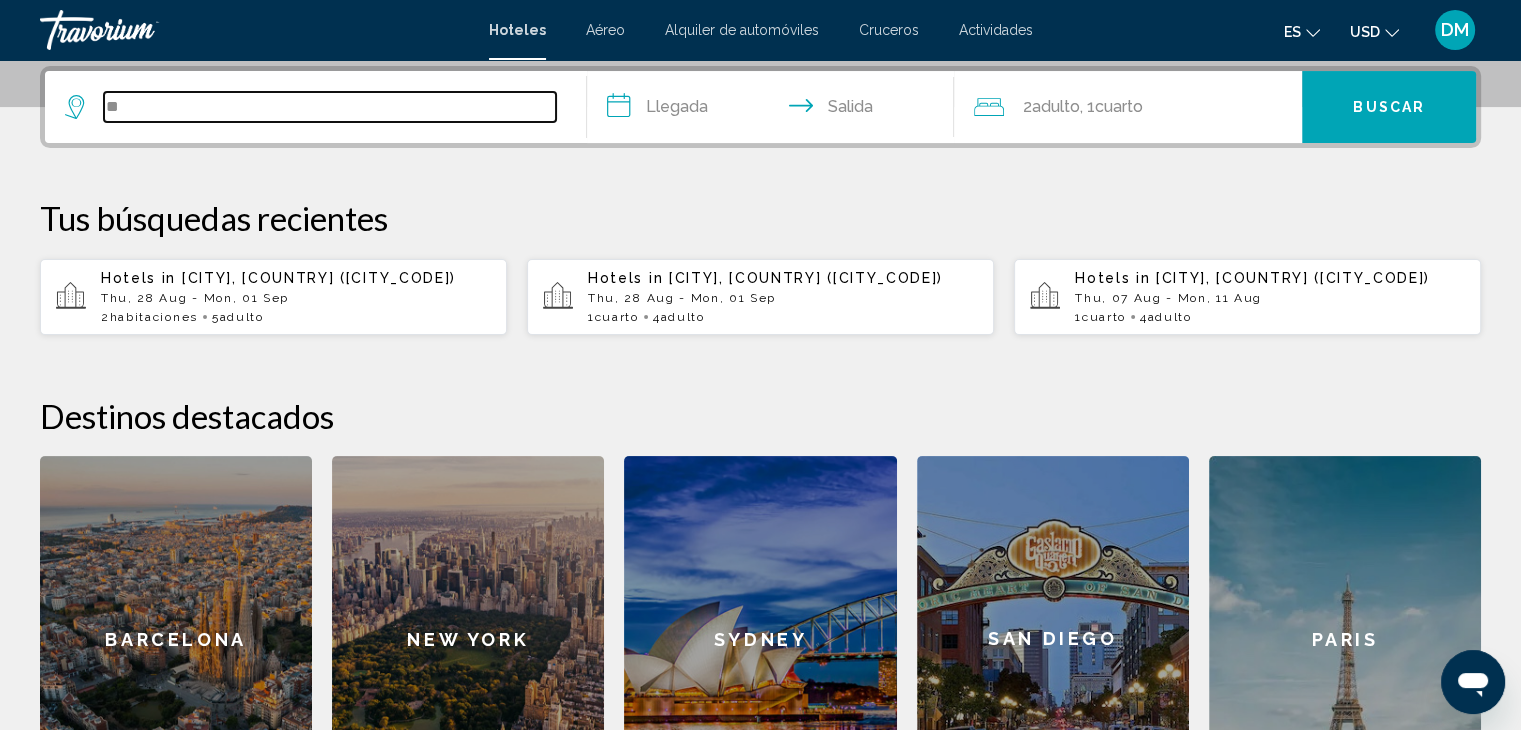 type on "*" 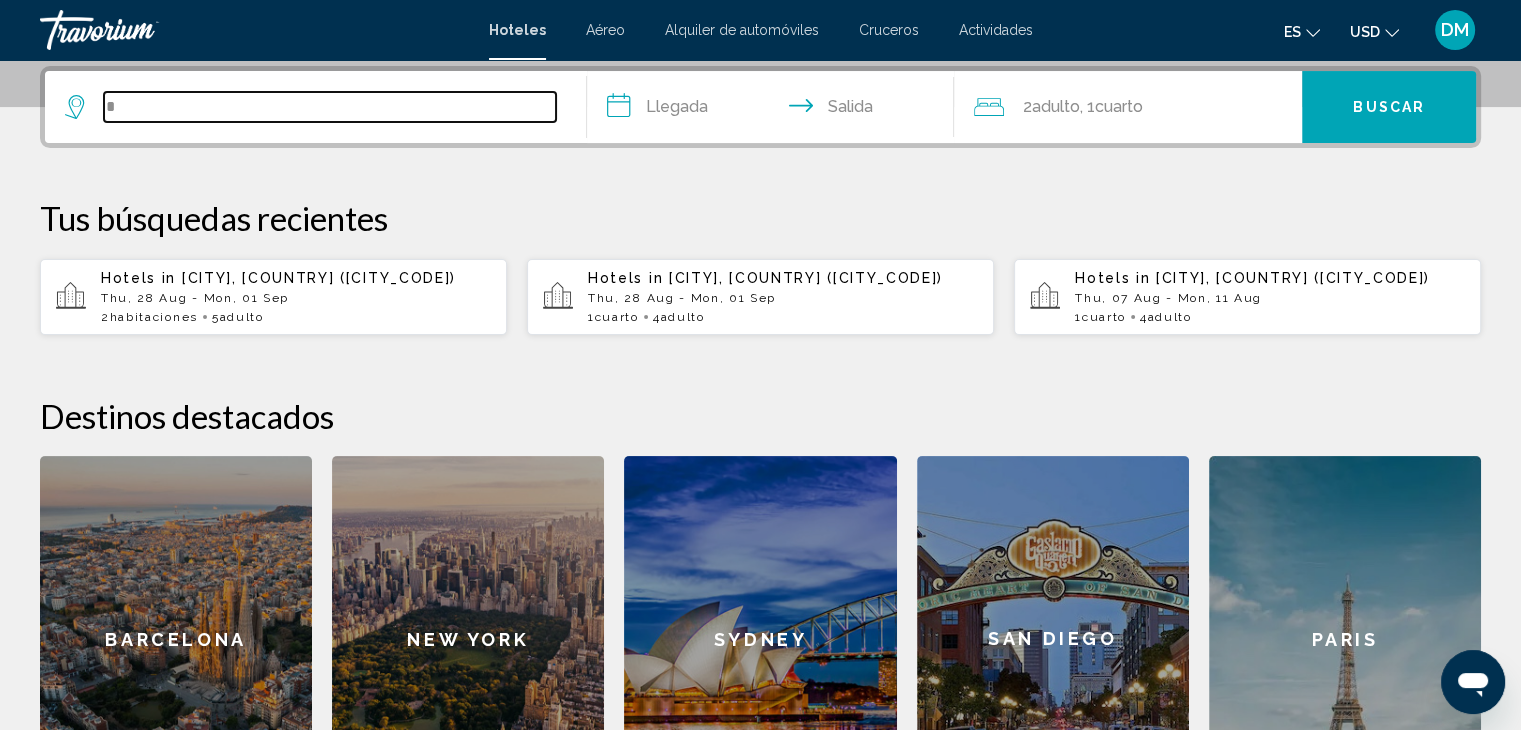 type 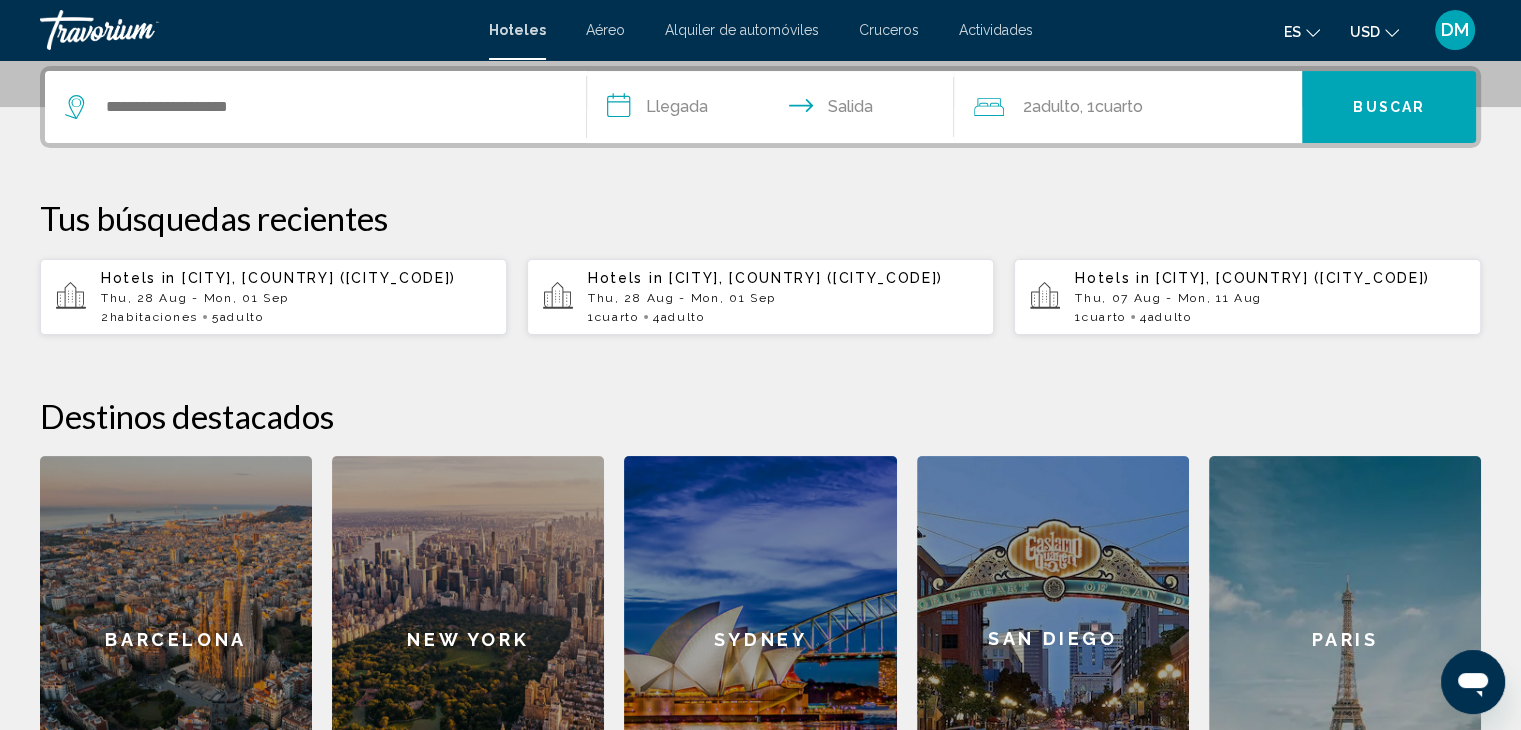 click on "DM" at bounding box center (1455, 30) 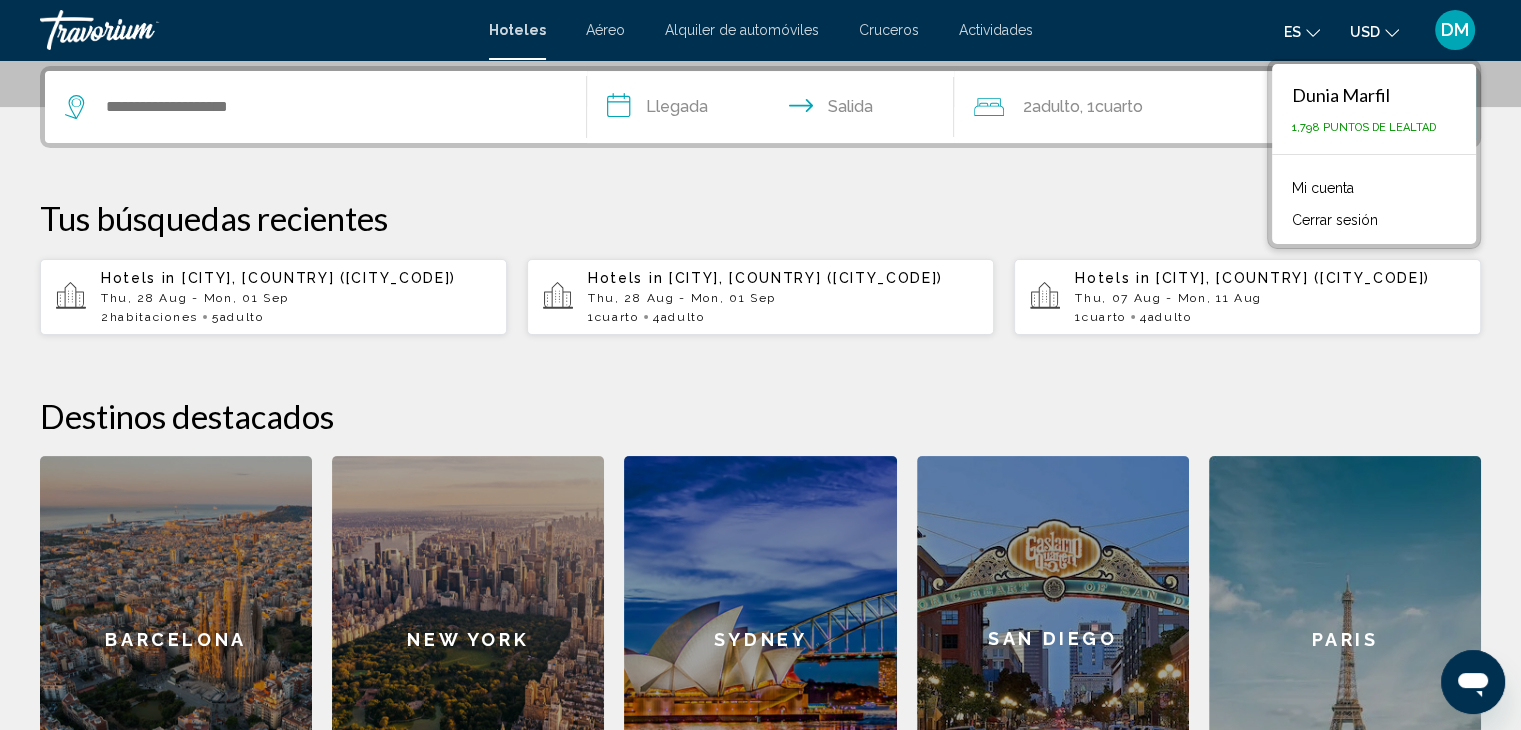 click on "1,798 Puntos de Lealtad" at bounding box center [1364, 127] 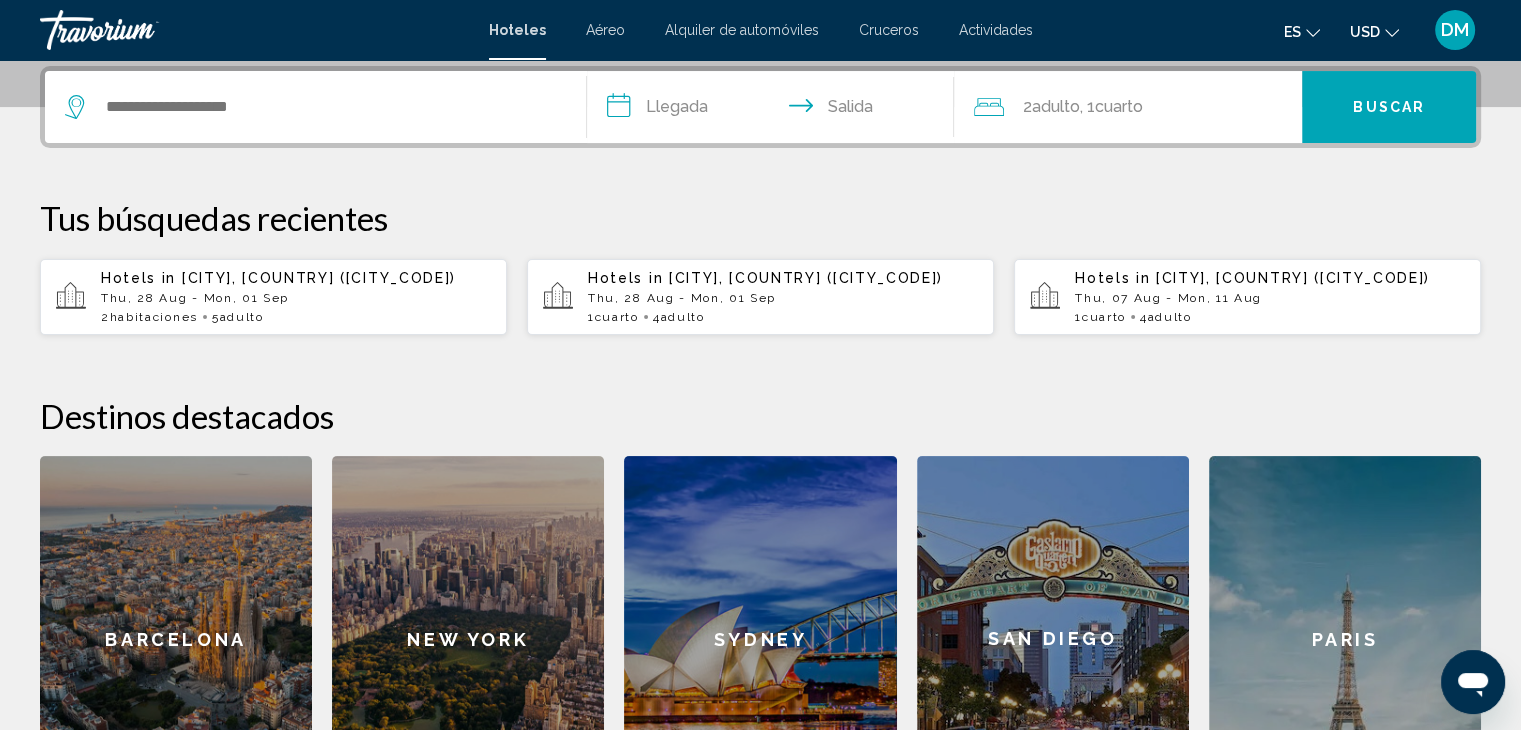 click on "DM" at bounding box center [1455, 30] 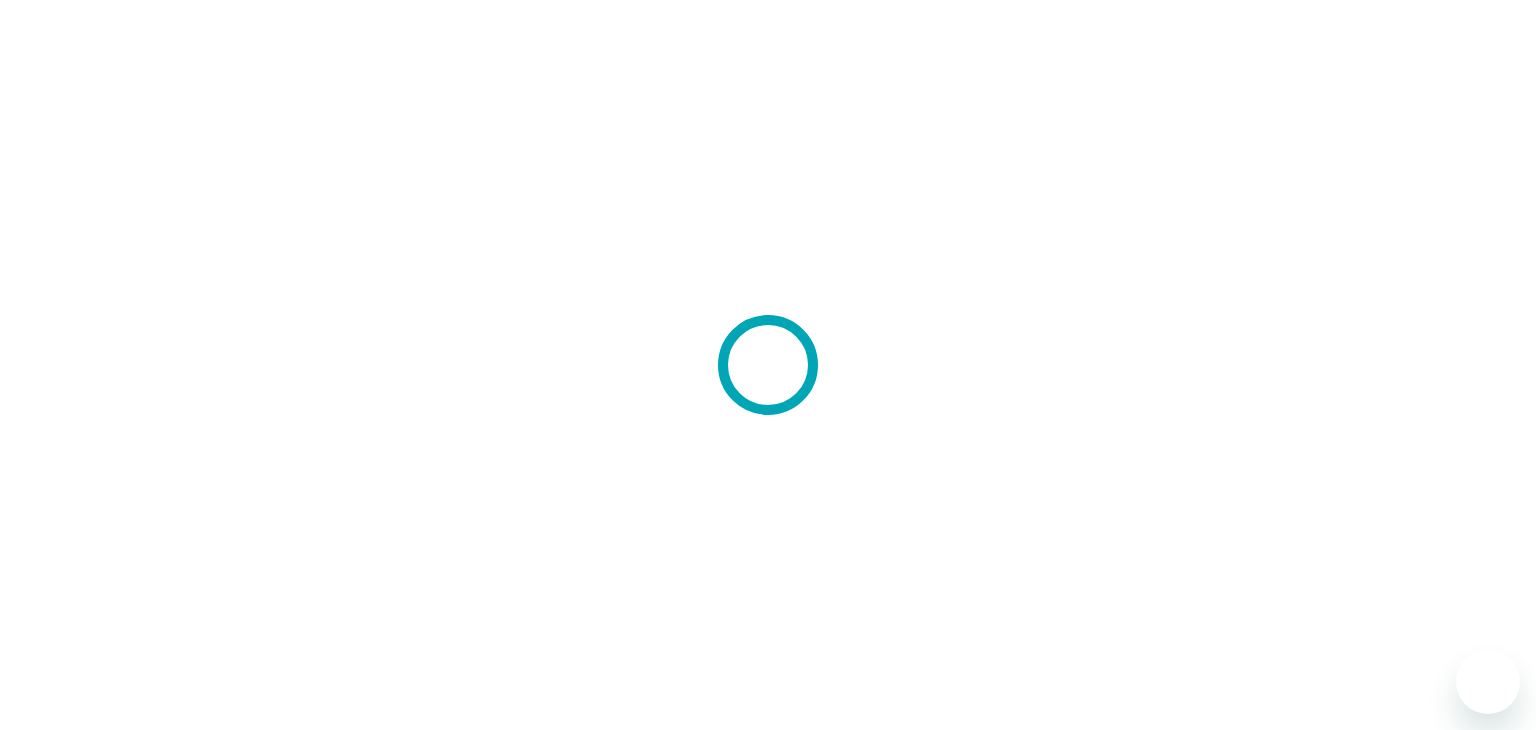 scroll, scrollTop: 0, scrollLeft: 0, axis: both 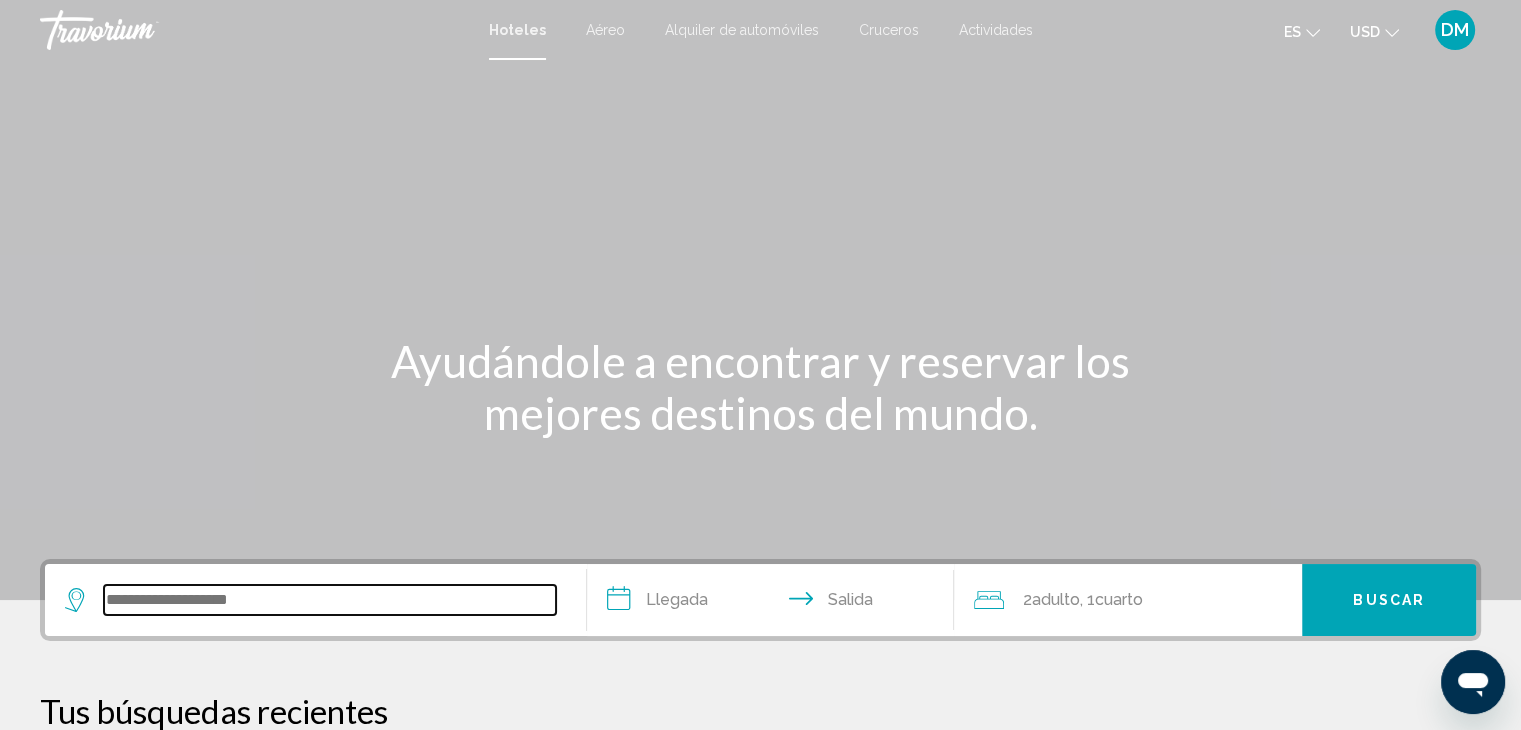 click at bounding box center [330, 600] 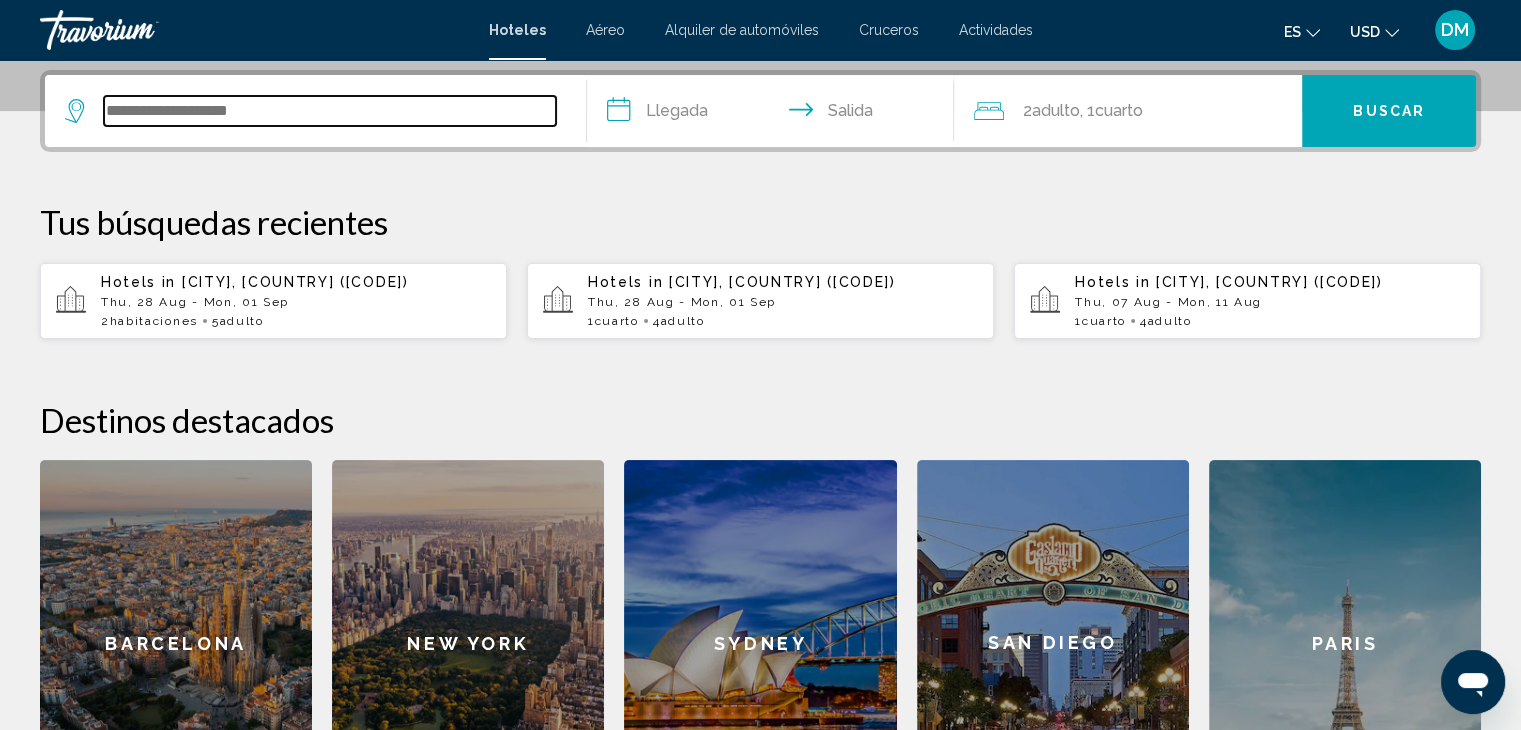 scroll, scrollTop: 493, scrollLeft: 0, axis: vertical 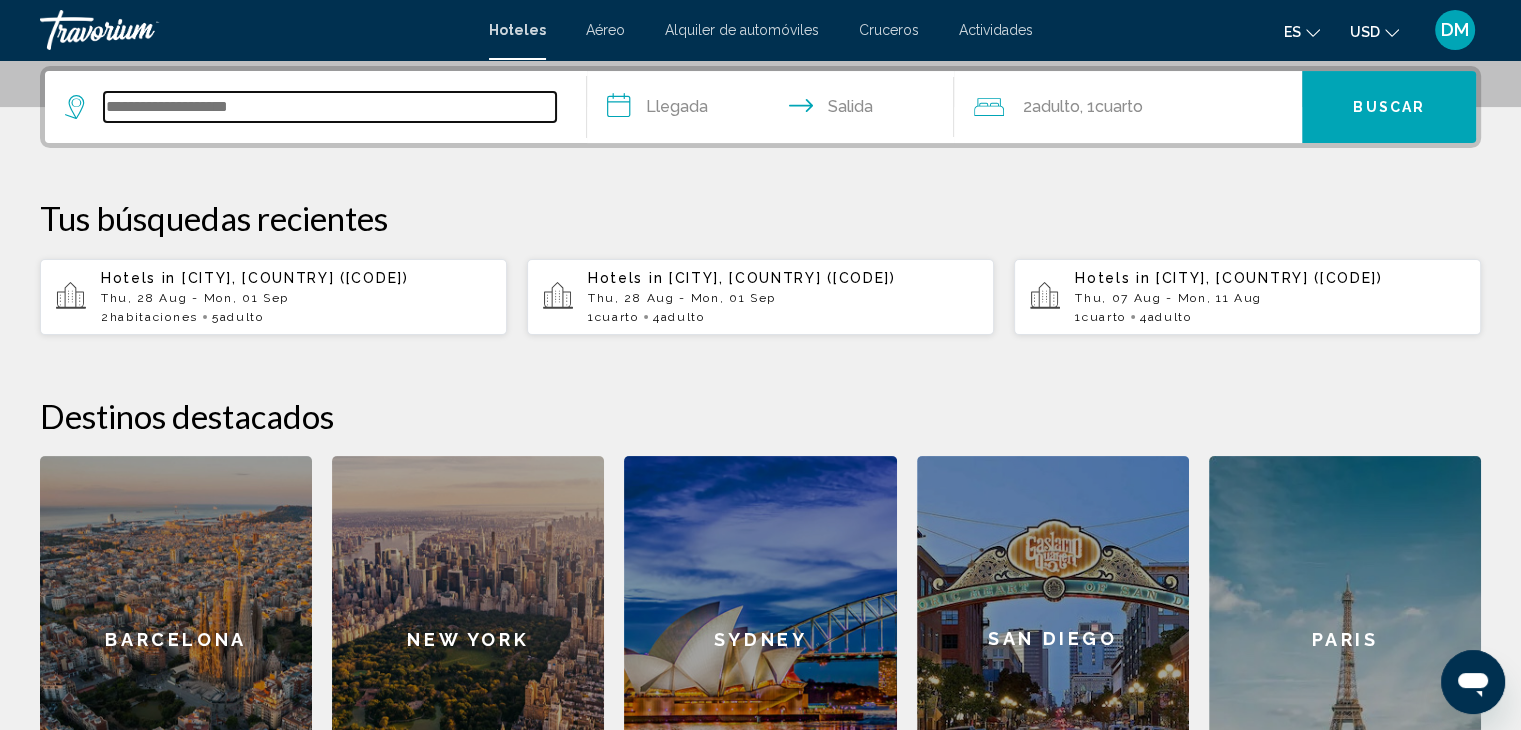 click at bounding box center [330, 107] 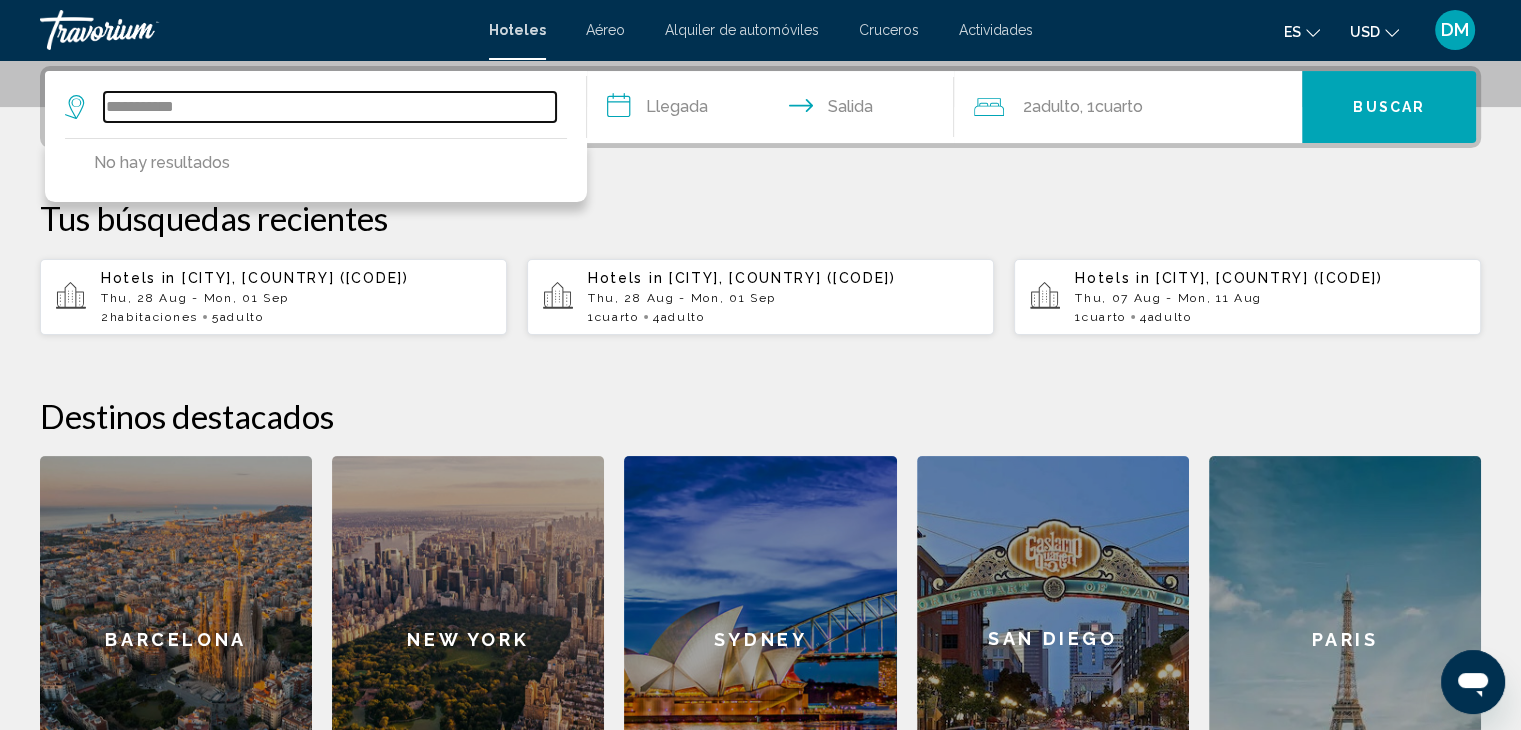 click on "**********" at bounding box center (330, 107) 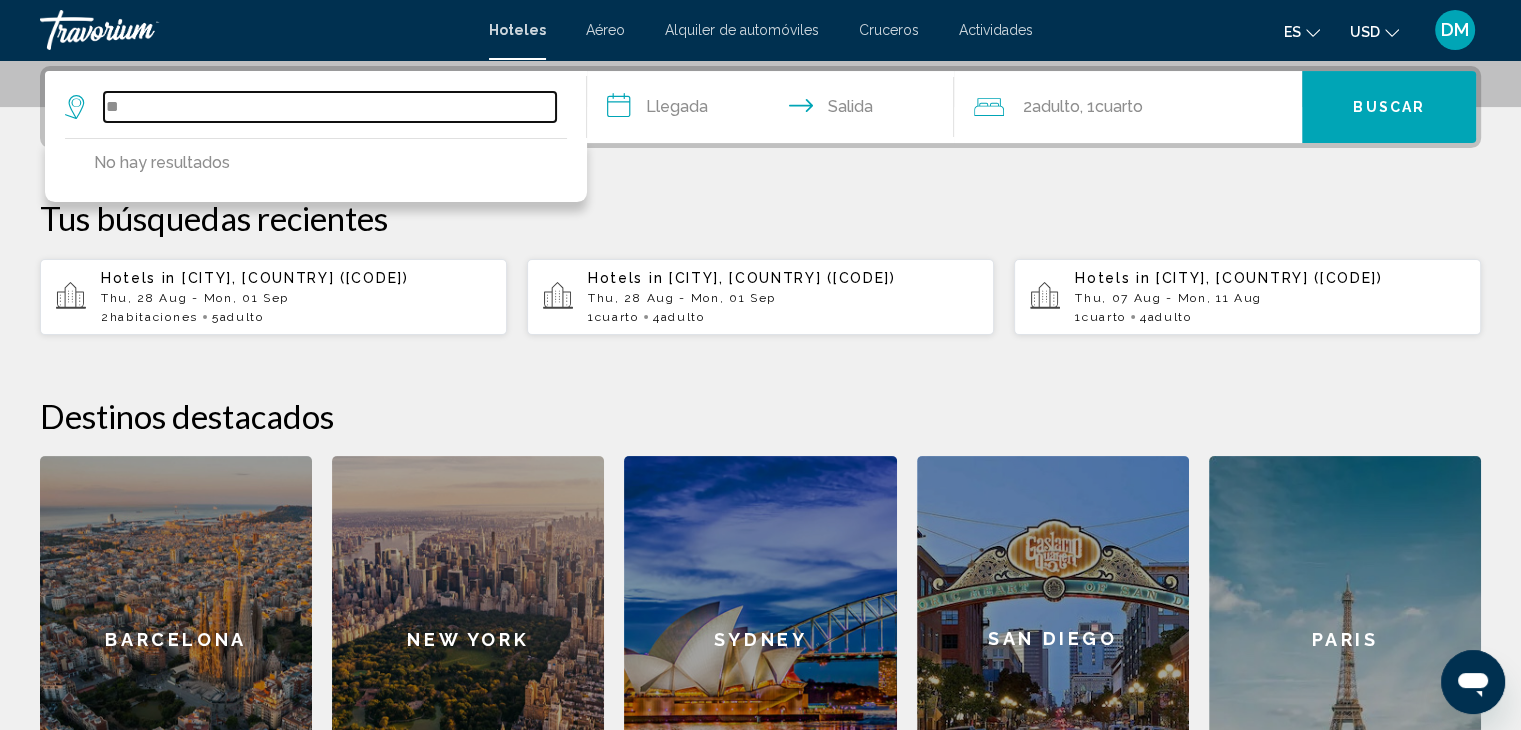 type on "*" 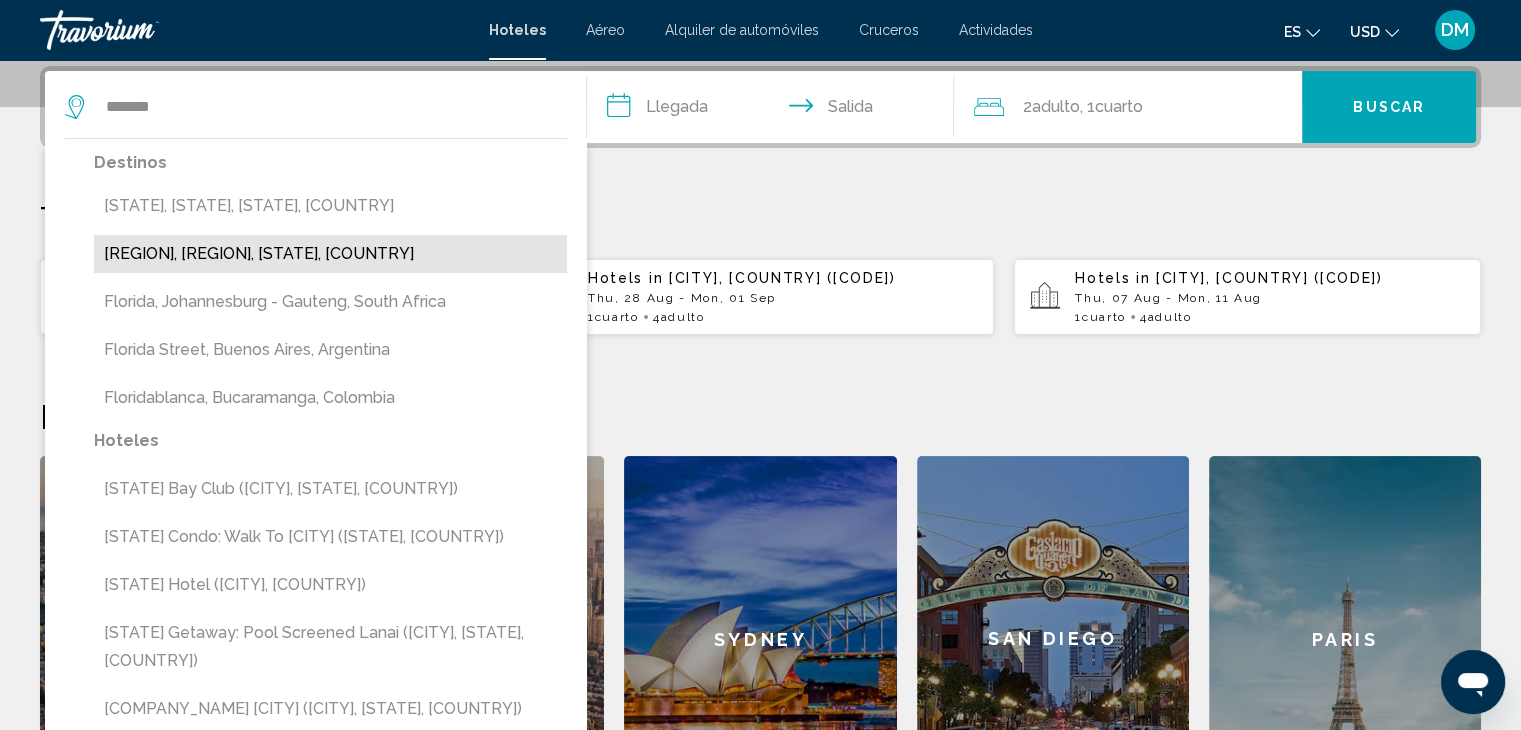 click on "[REGION], [REGION], [STATE], [COUNTRY]" at bounding box center (330, 254) 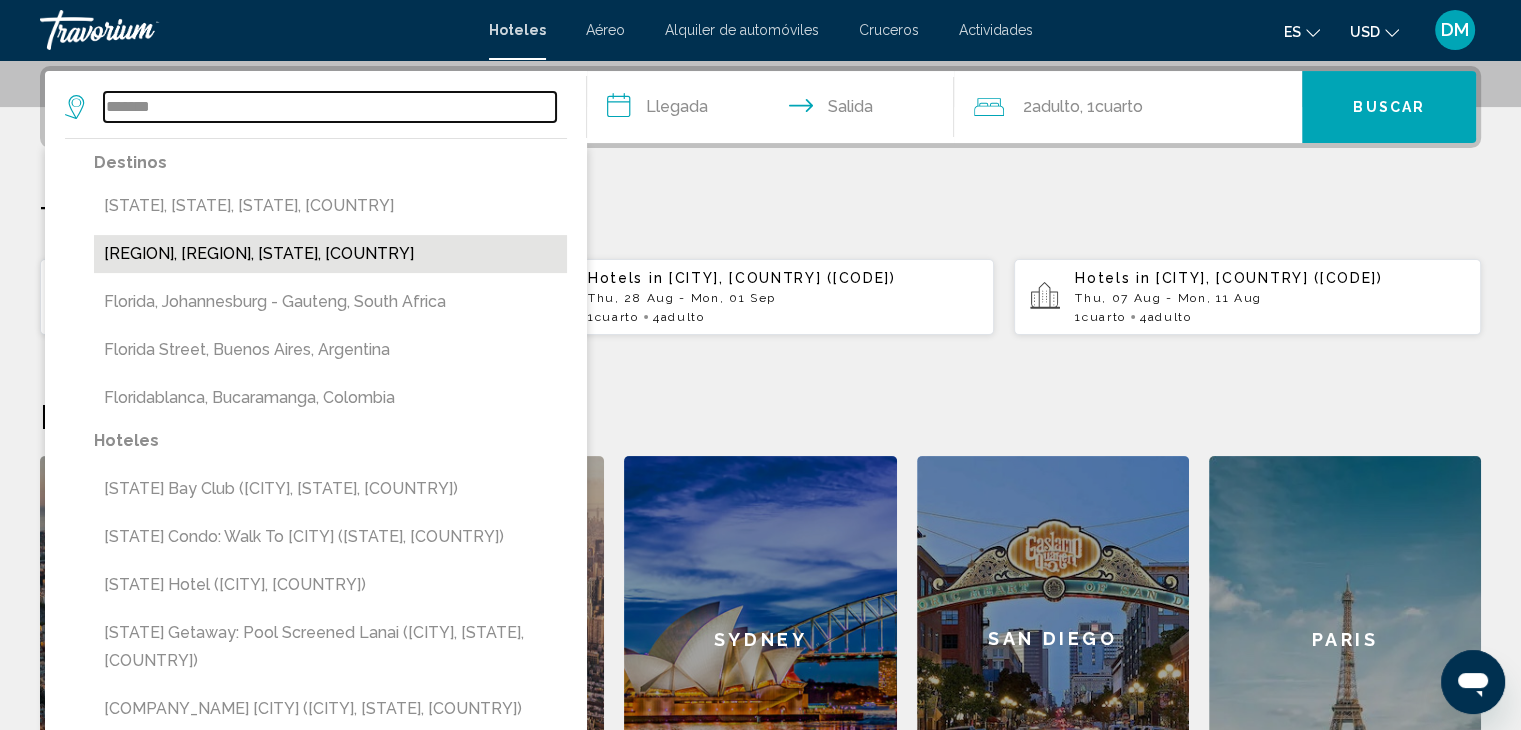 type on "**********" 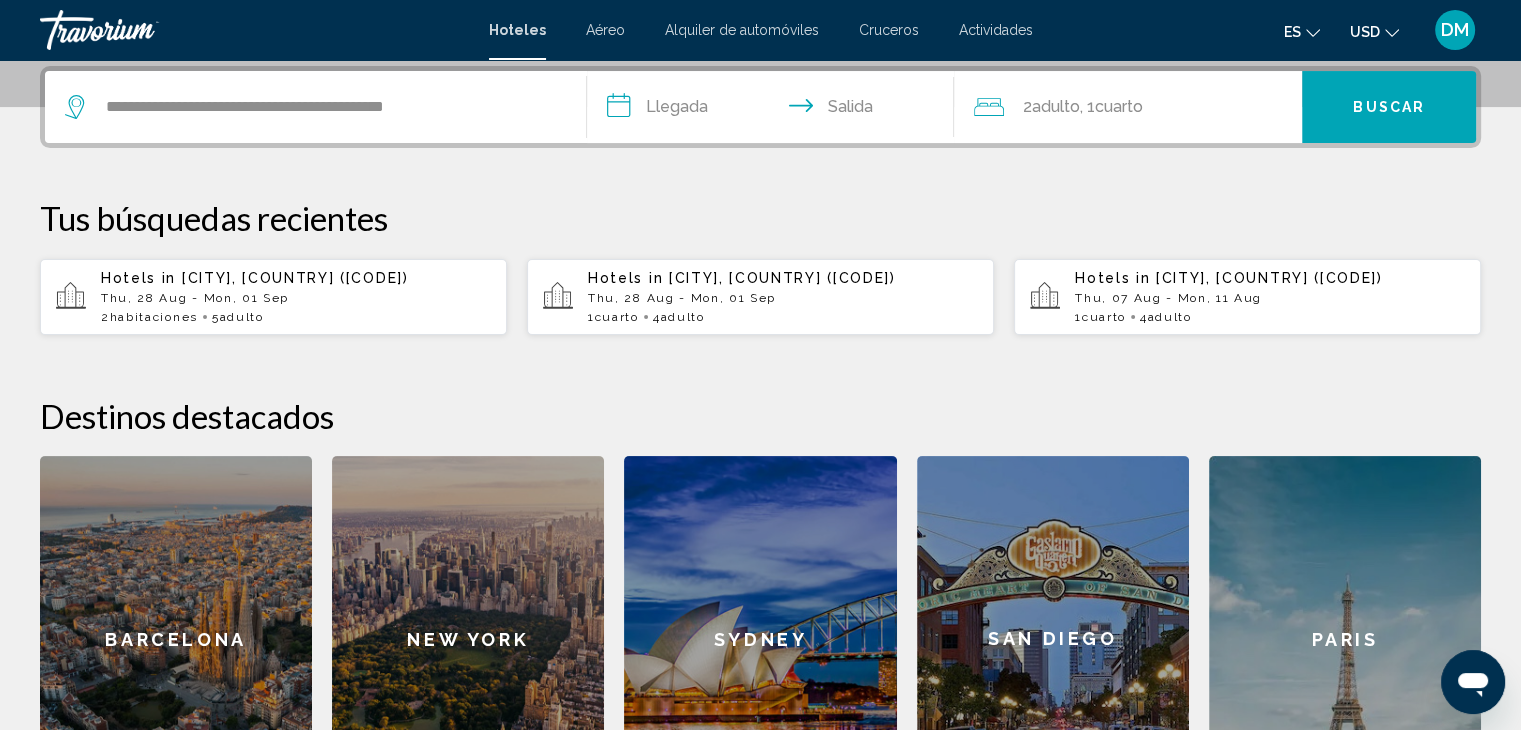click on "**********" at bounding box center (775, 110) 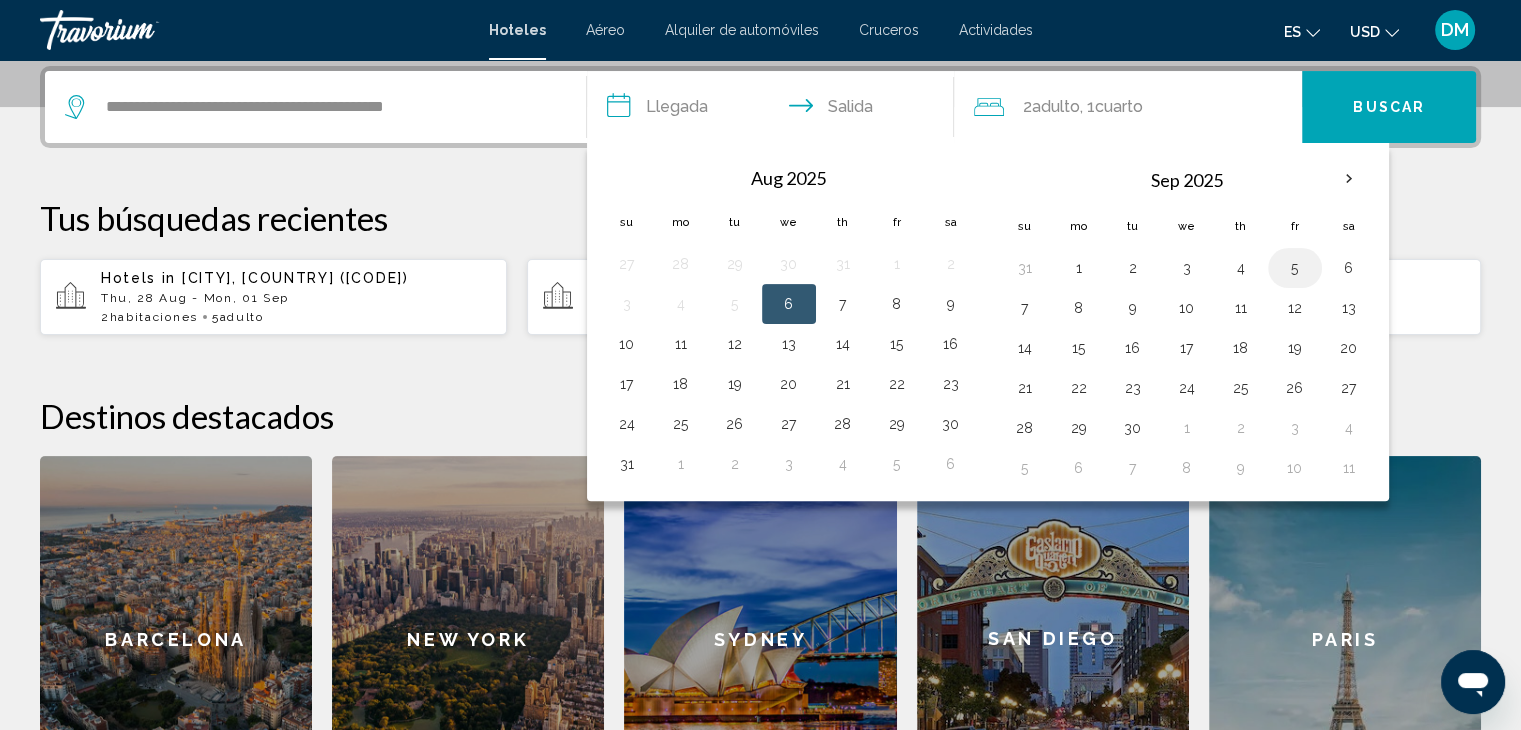 click on "5" at bounding box center [1295, 268] 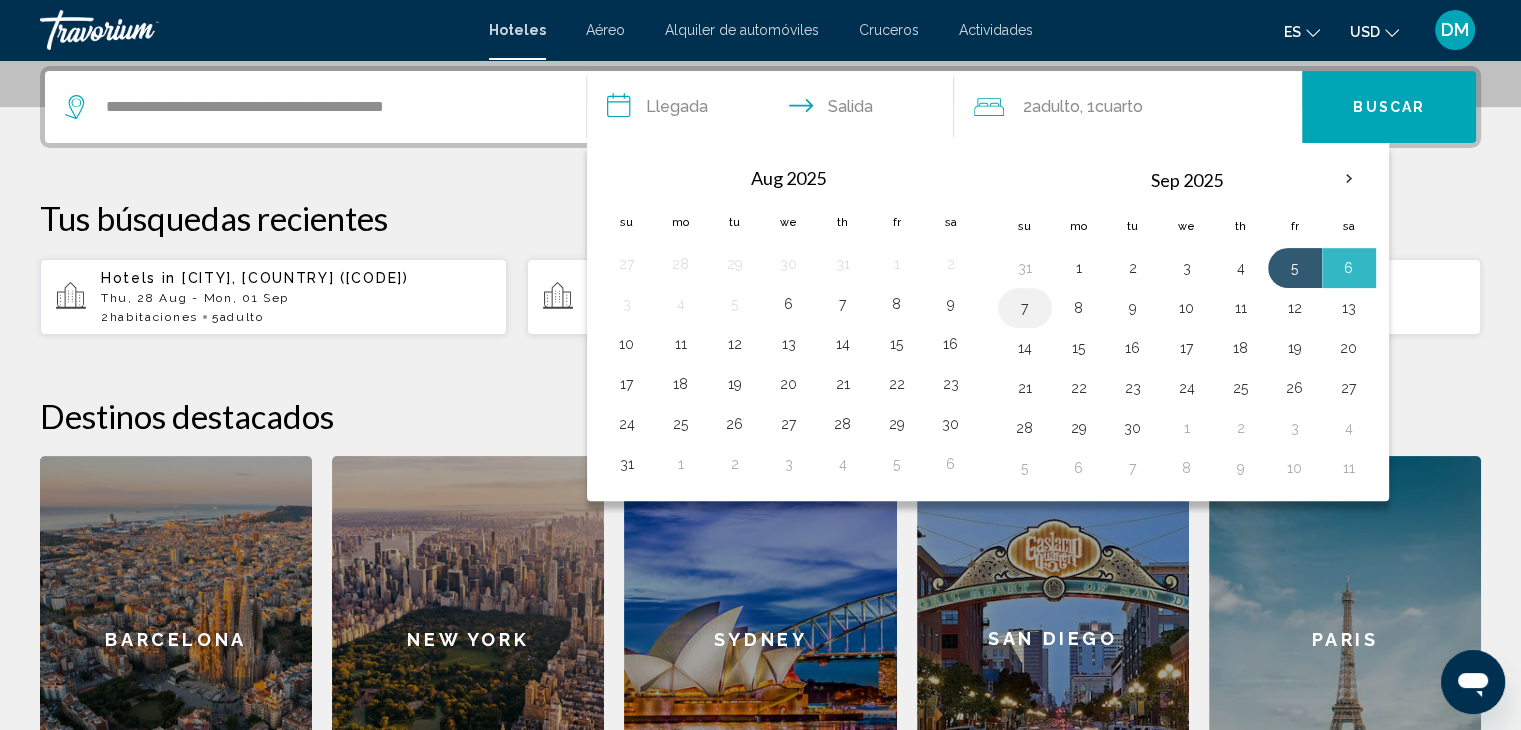 click on "7" at bounding box center (1025, 308) 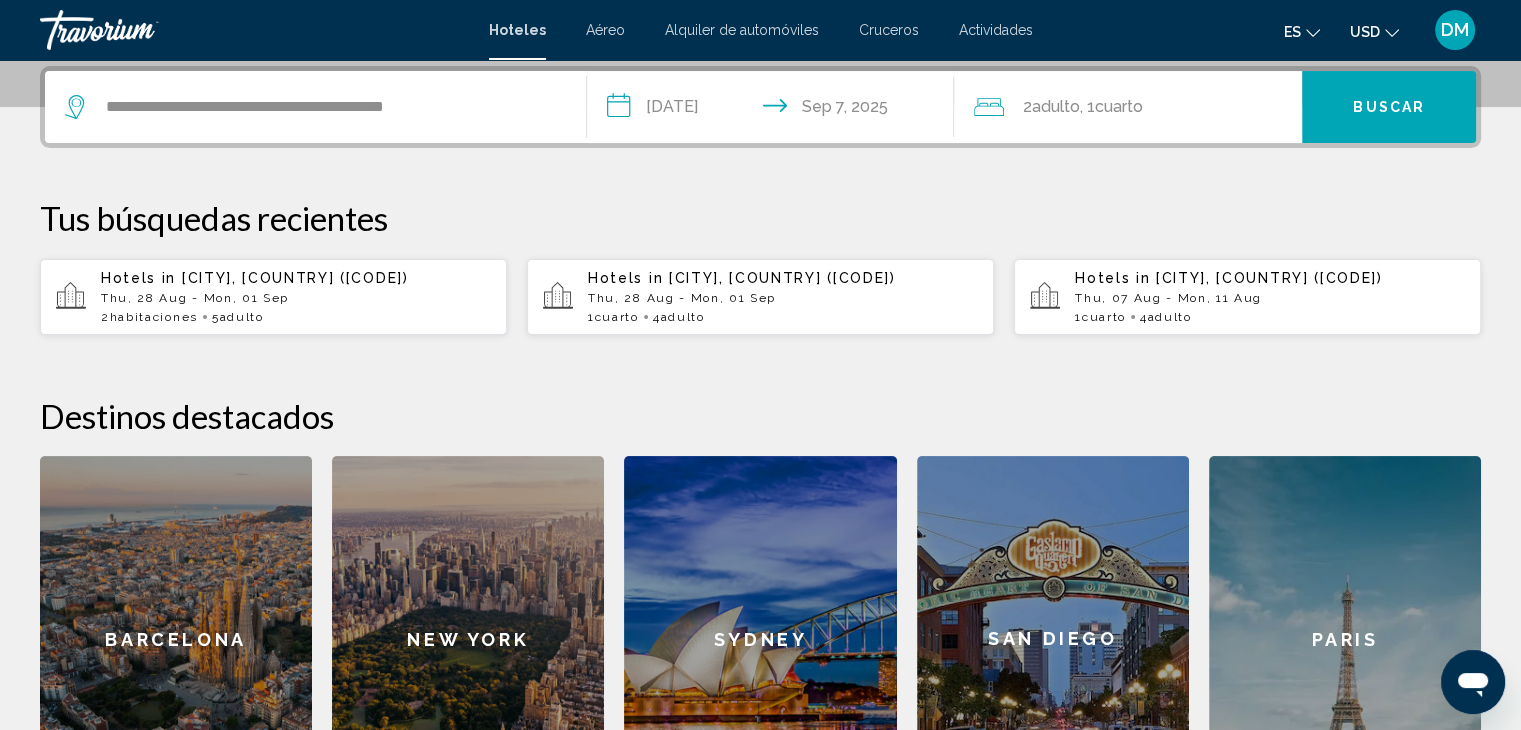 click on "2  Adulto Adulto , 1  Cuarto habitaciones" 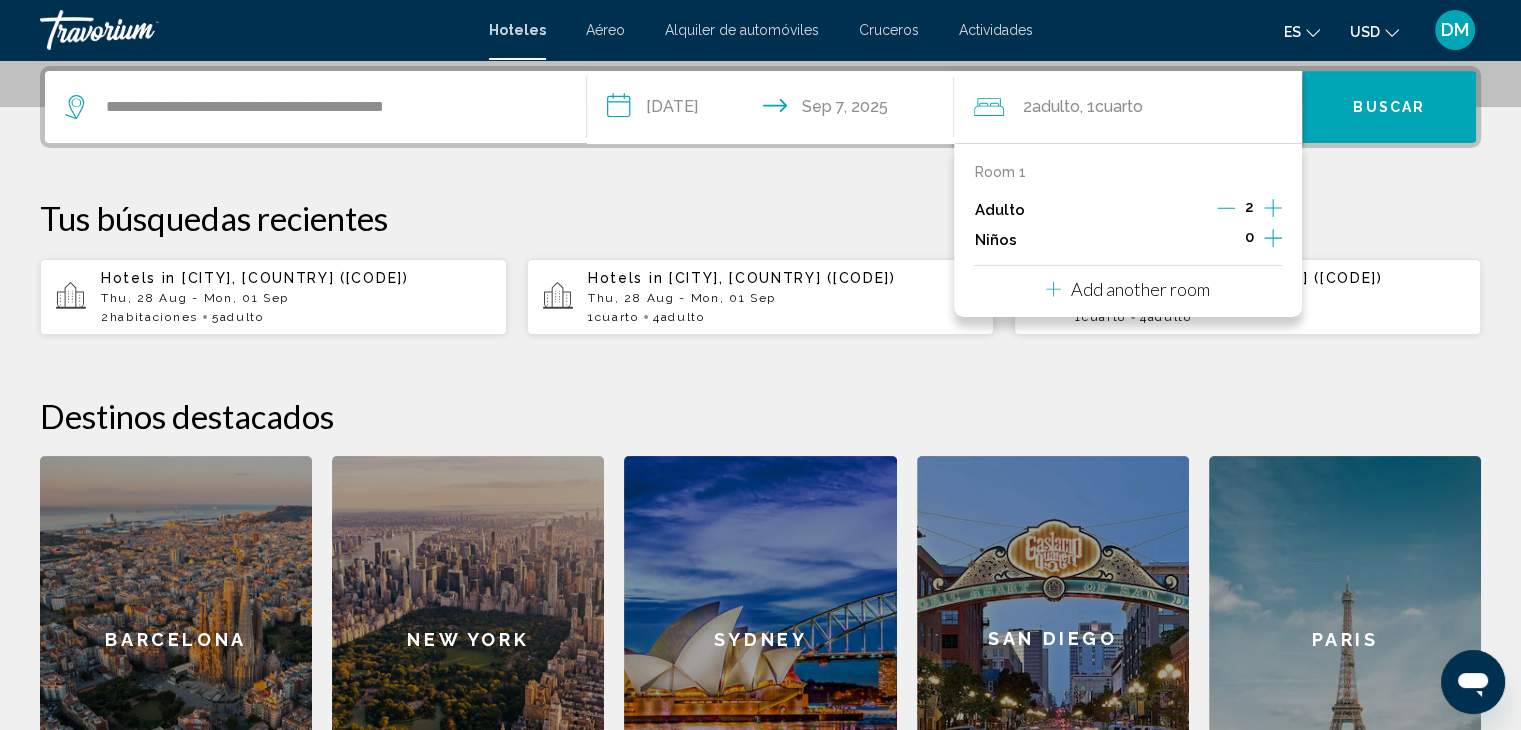click 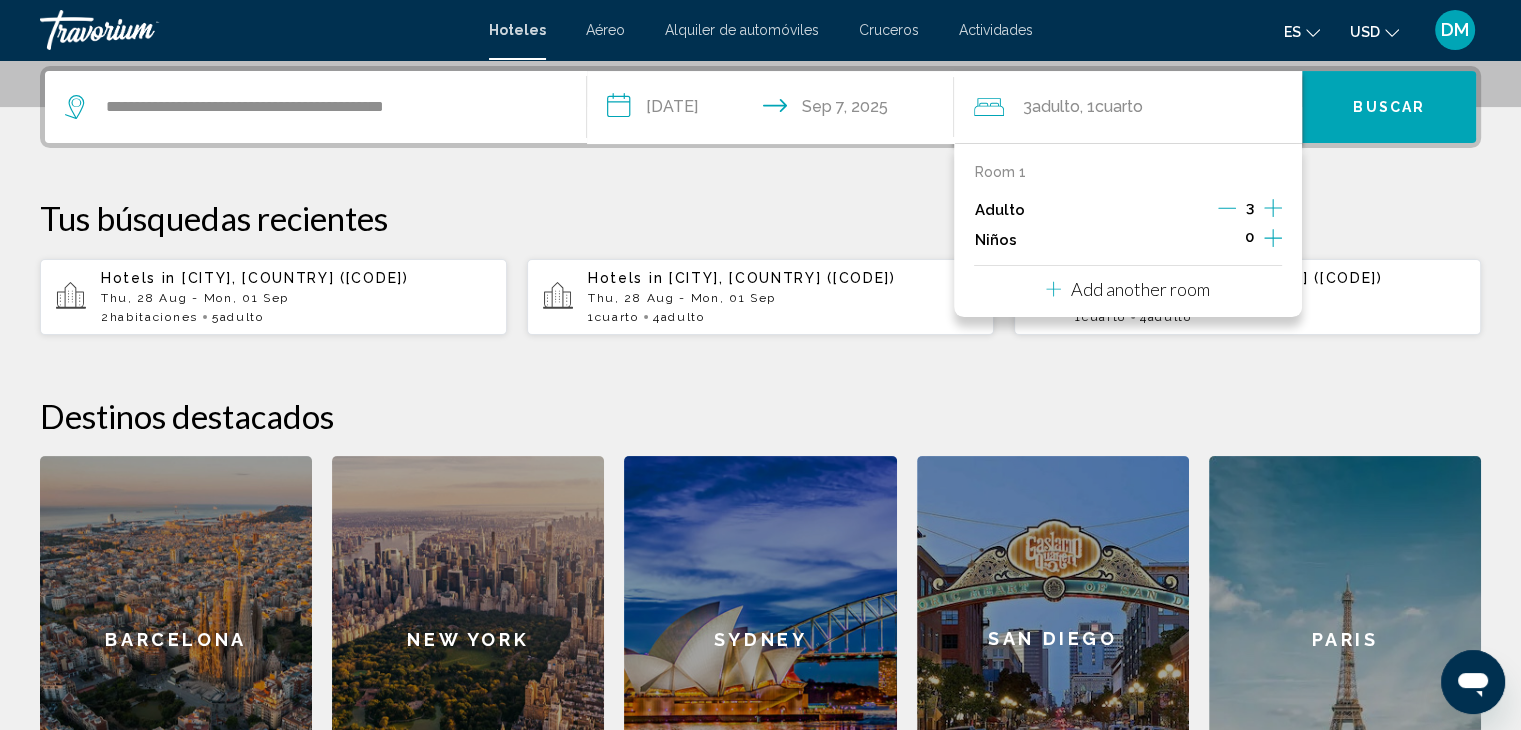 click on "Buscar" at bounding box center (1389, 108) 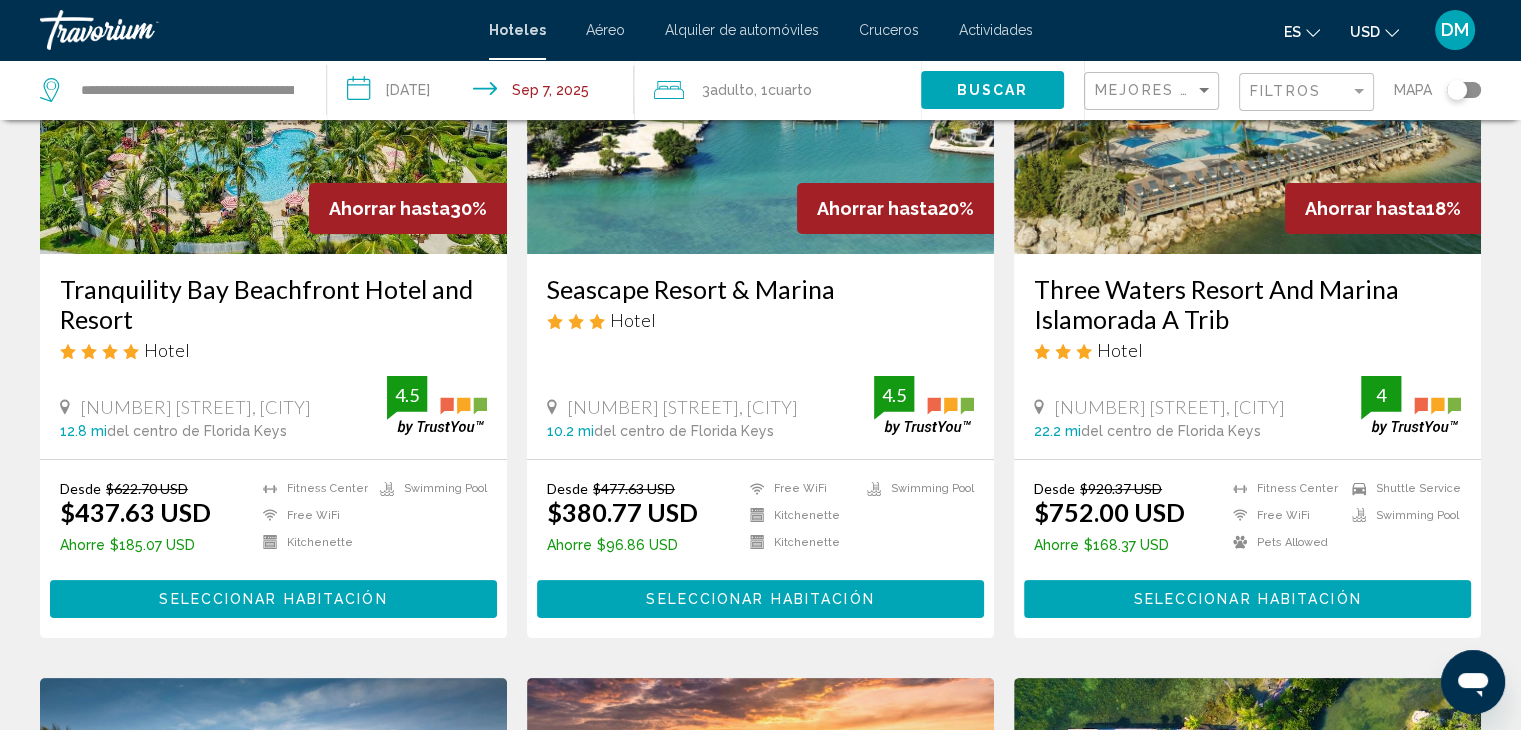 scroll, scrollTop: 300, scrollLeft: 0, axis: vertical 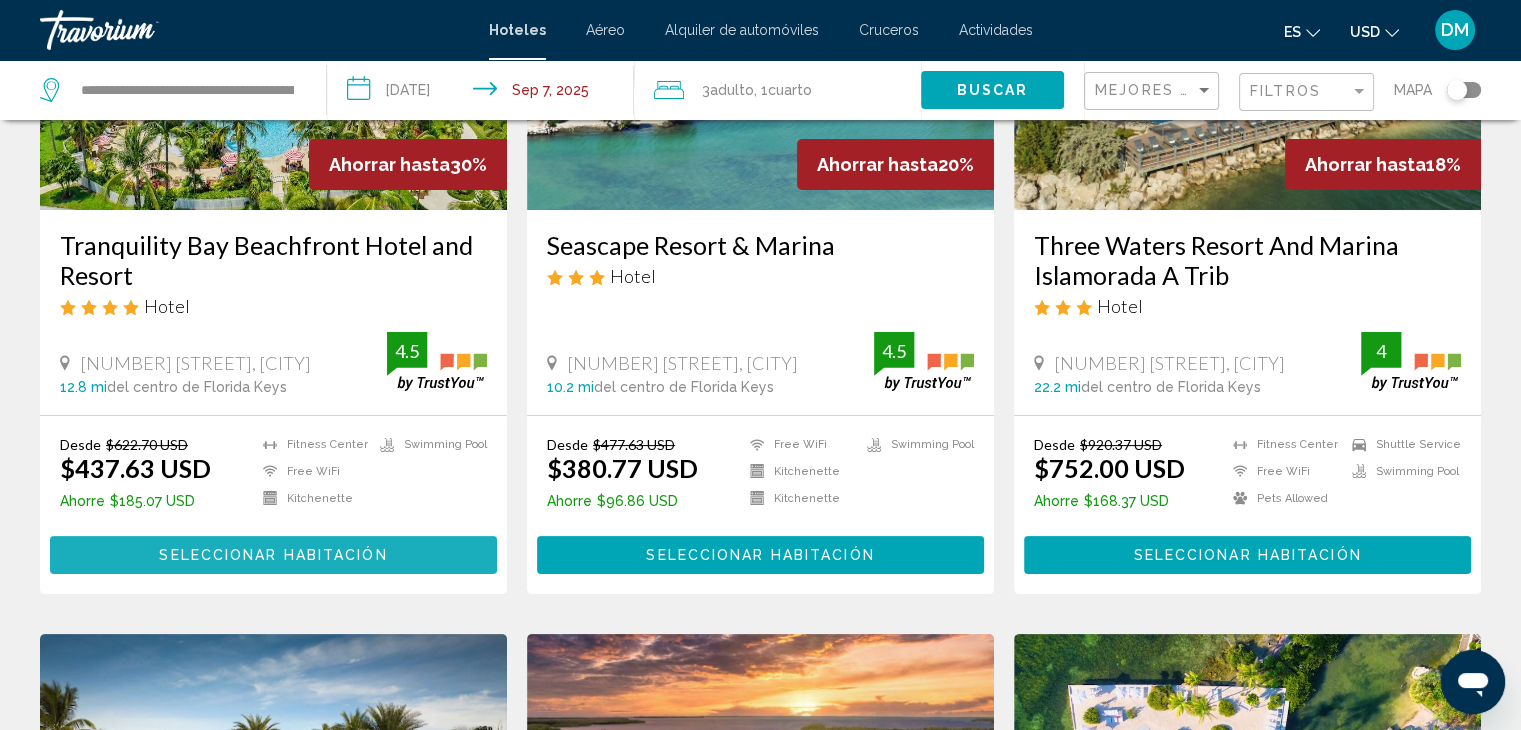 click on "Seleccionar habitación" at bounding box center [273, 556] 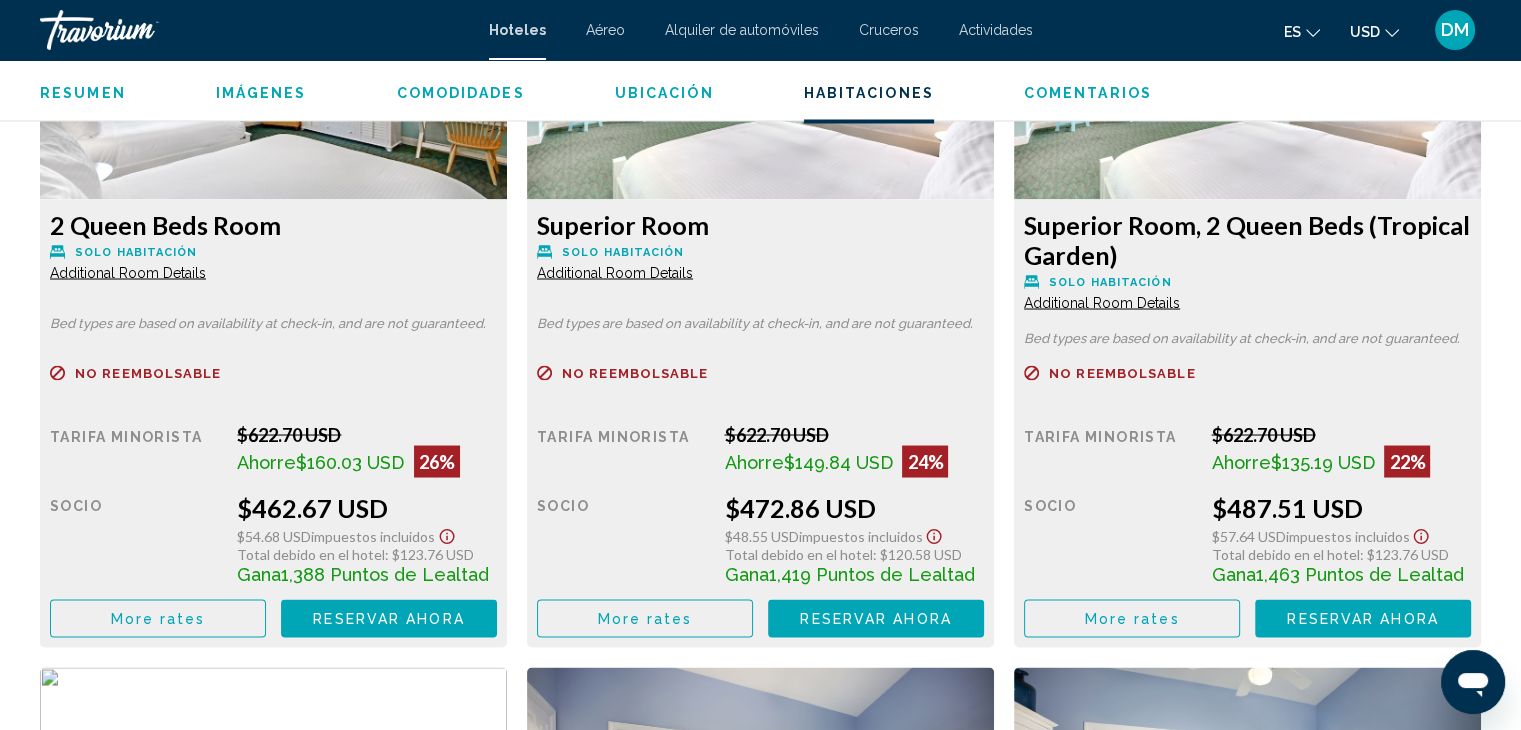 scroll, scrollTop: 3600, scrollLeft: 0, axis: vertical 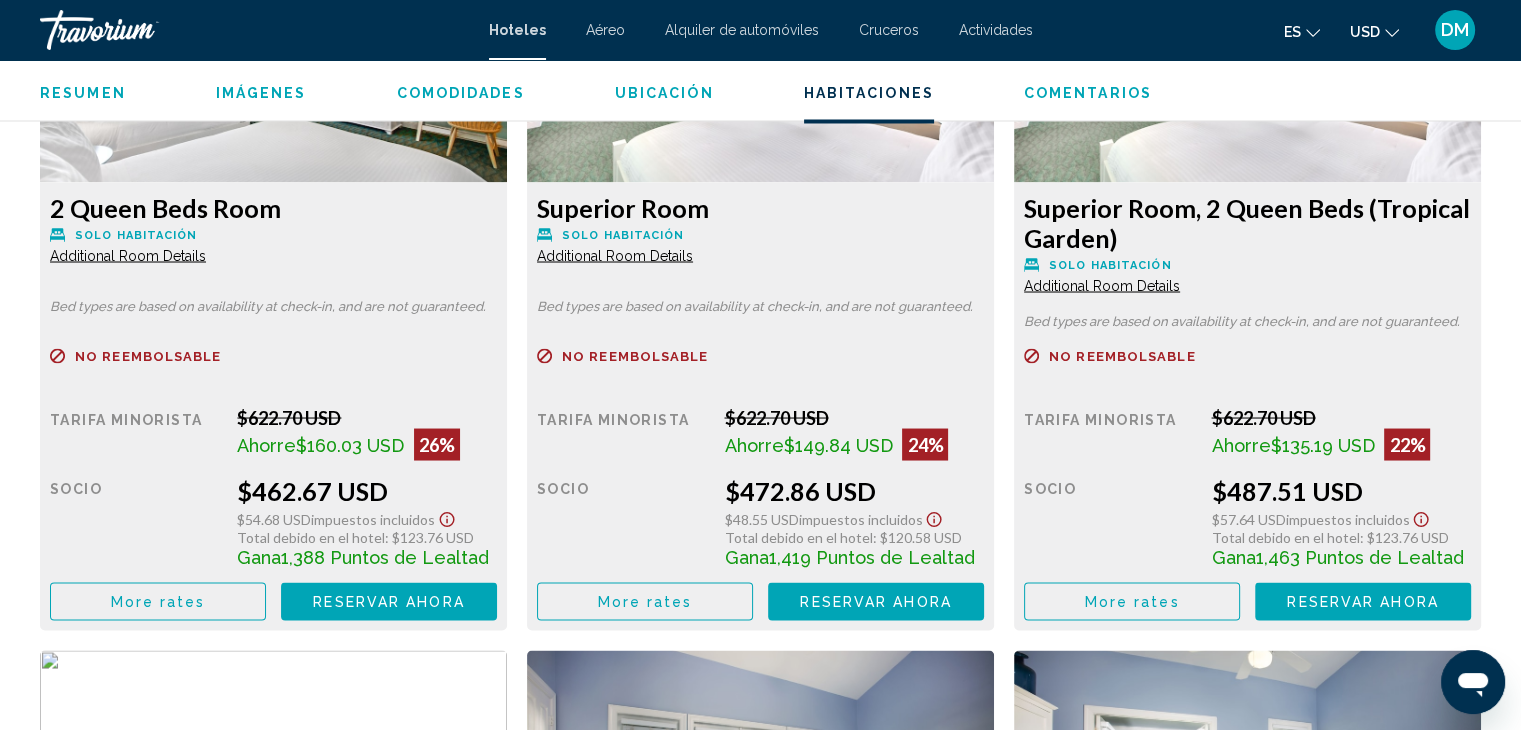 click on "Reservar ahora" at bounding box center (388, -116) 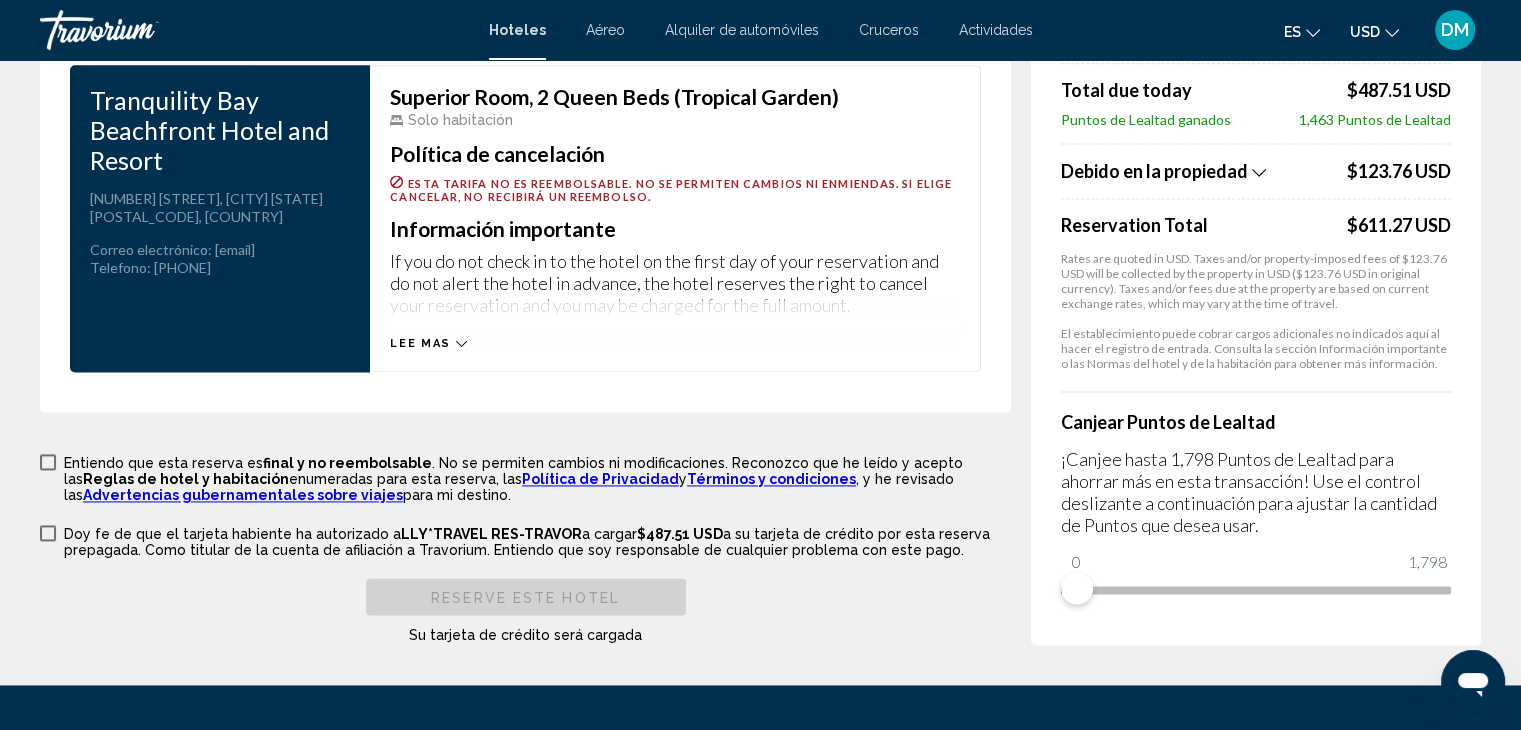 scroll, scrollTop: 2939, scrollLeft: 0, axis: vertical 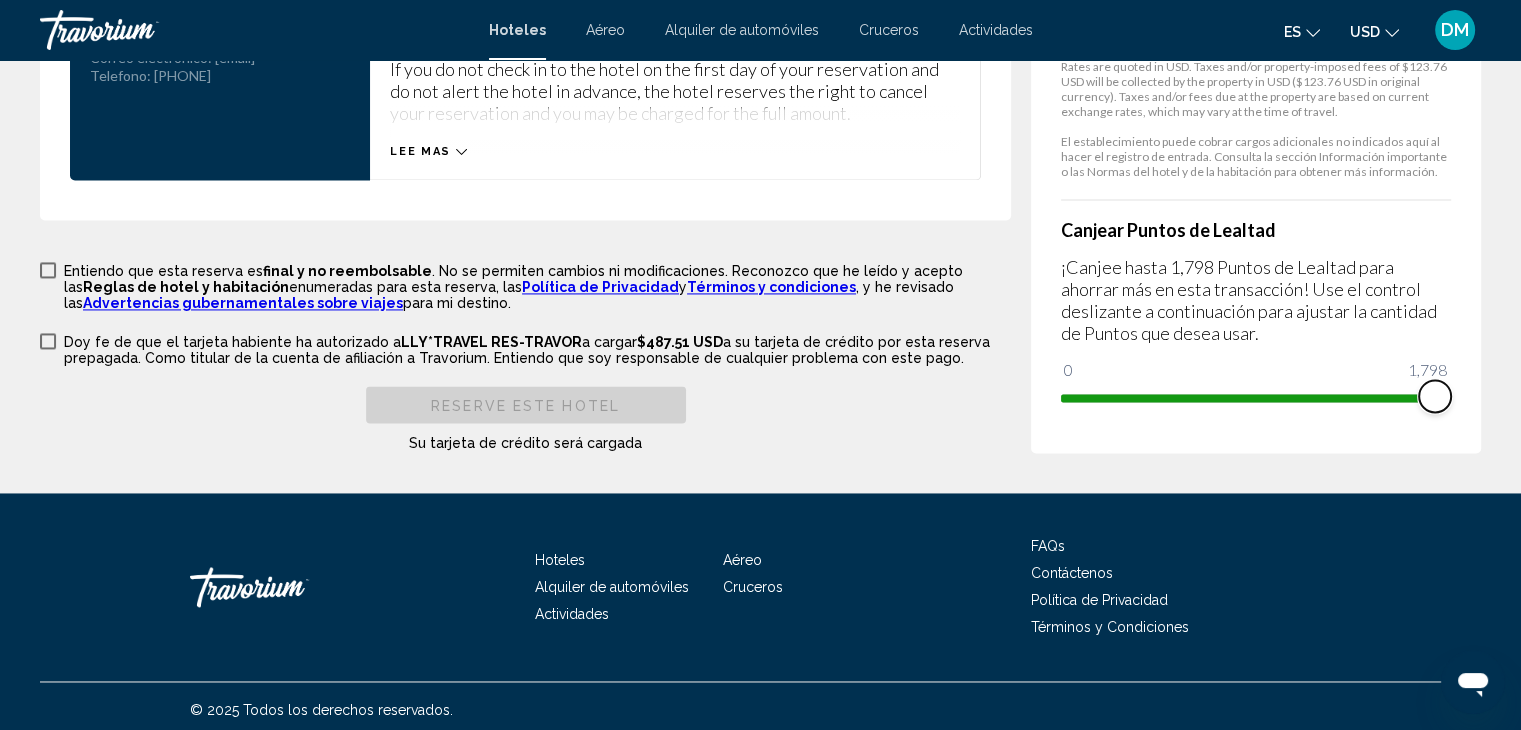 drag, startPoint x: 1084, startPoint y: 383, endPoint x: 1484, endPoint y: 401, distance: 400.4048 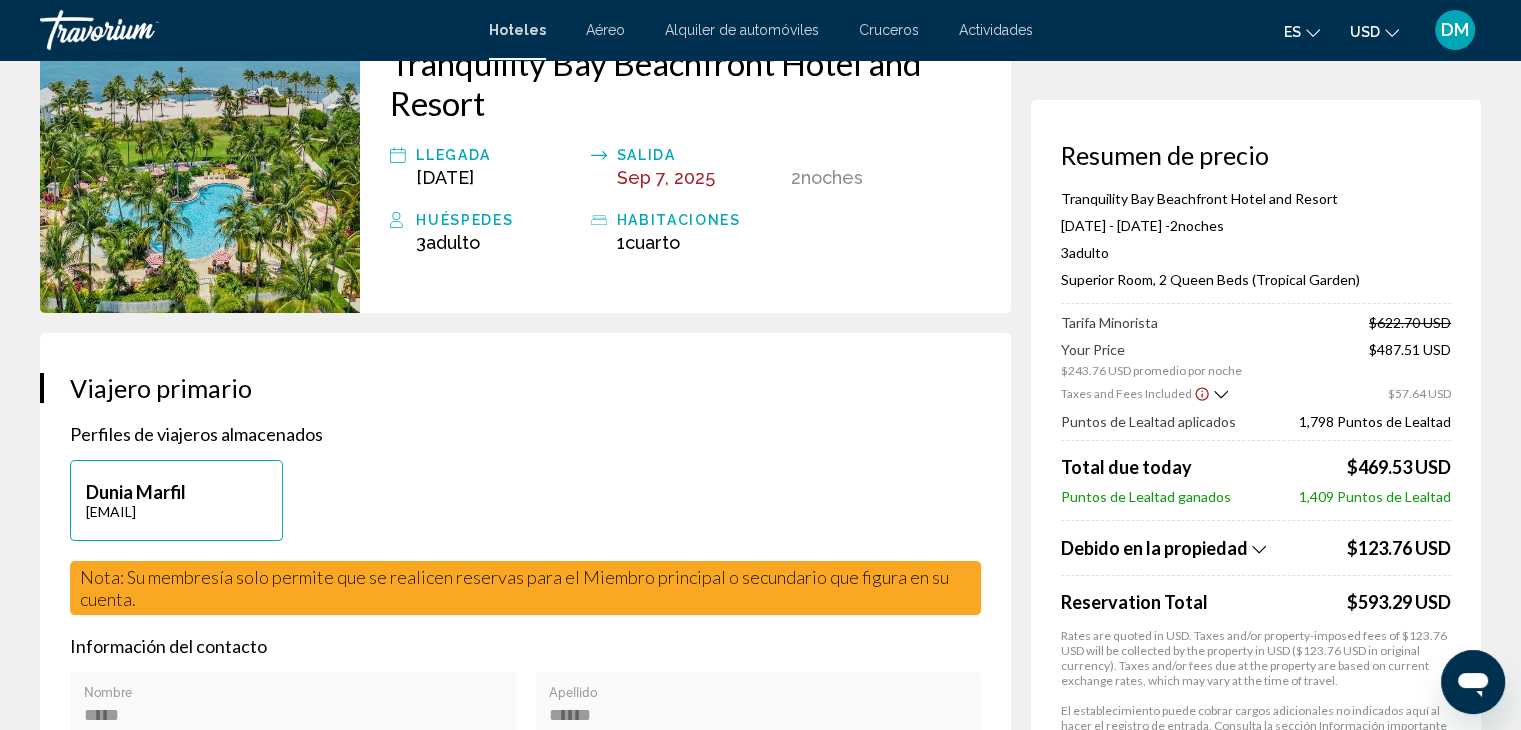 scroll, scrollTop: 0, scrollLeft: 0, axis: both 